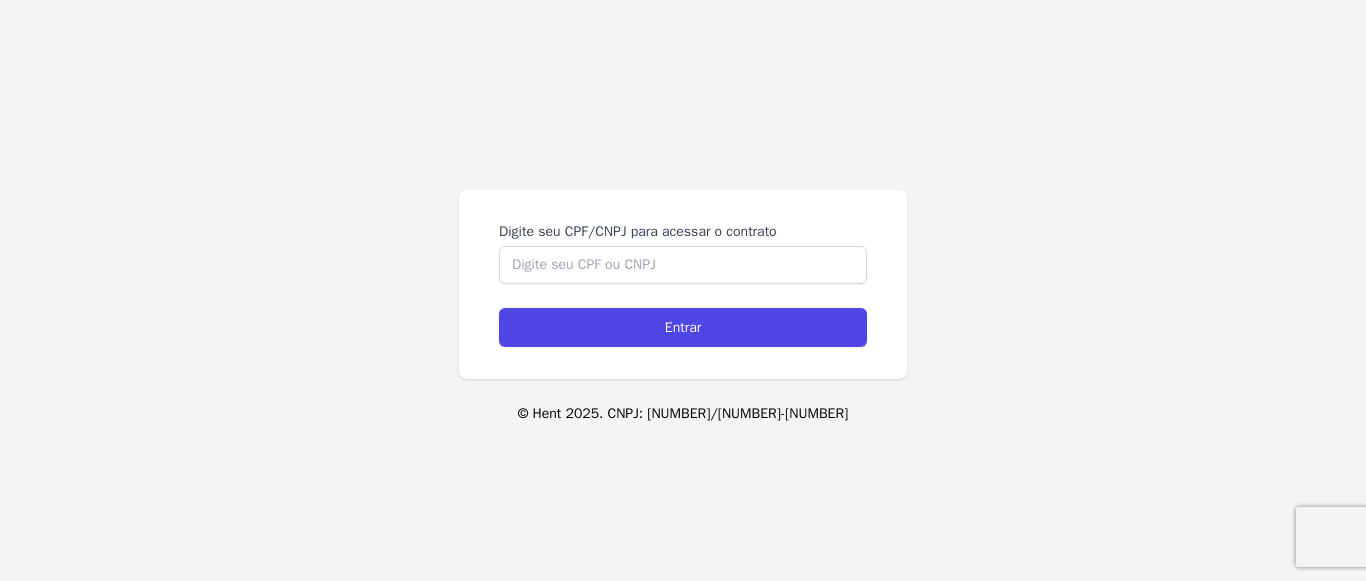 scroll, scrollTop: 0, scrollLeft: 0, axis: both 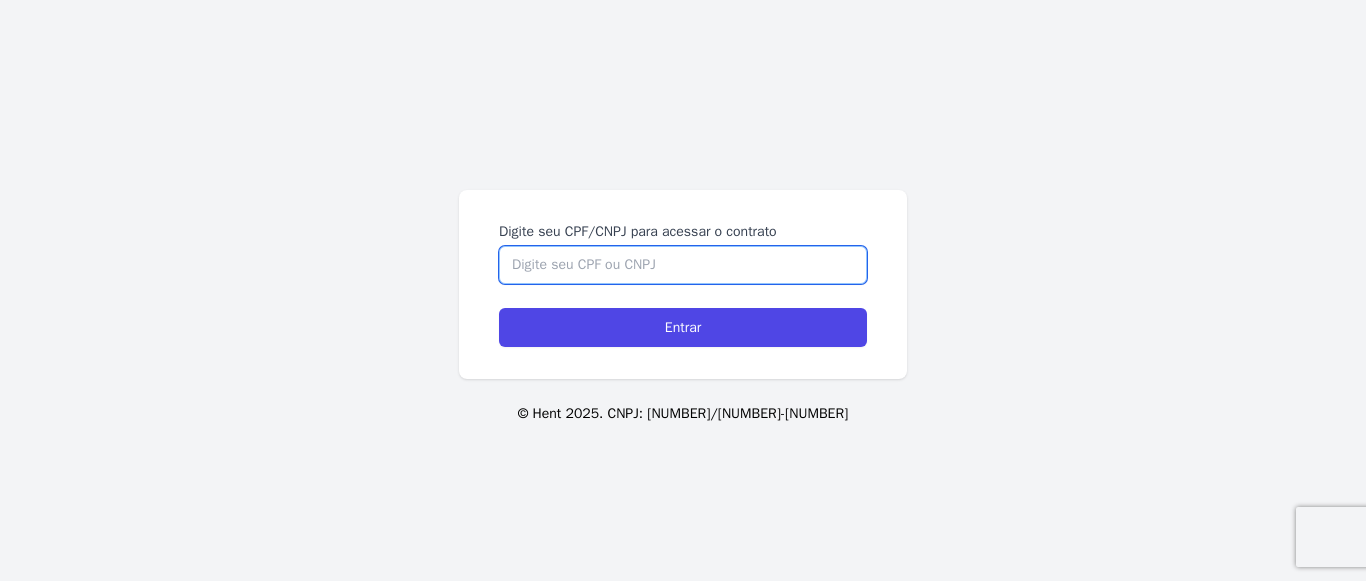click on "Digite seu CPF/CNPJ para acessar o contrato" at bounding box center [683, 265] 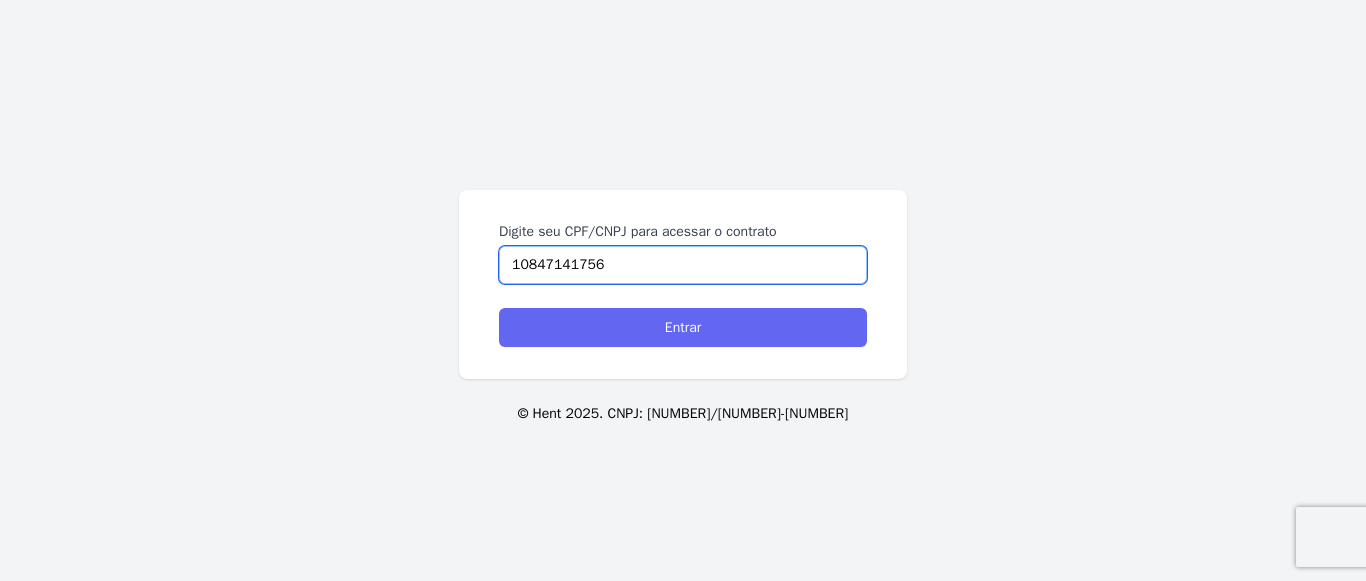 type on "10847141756" 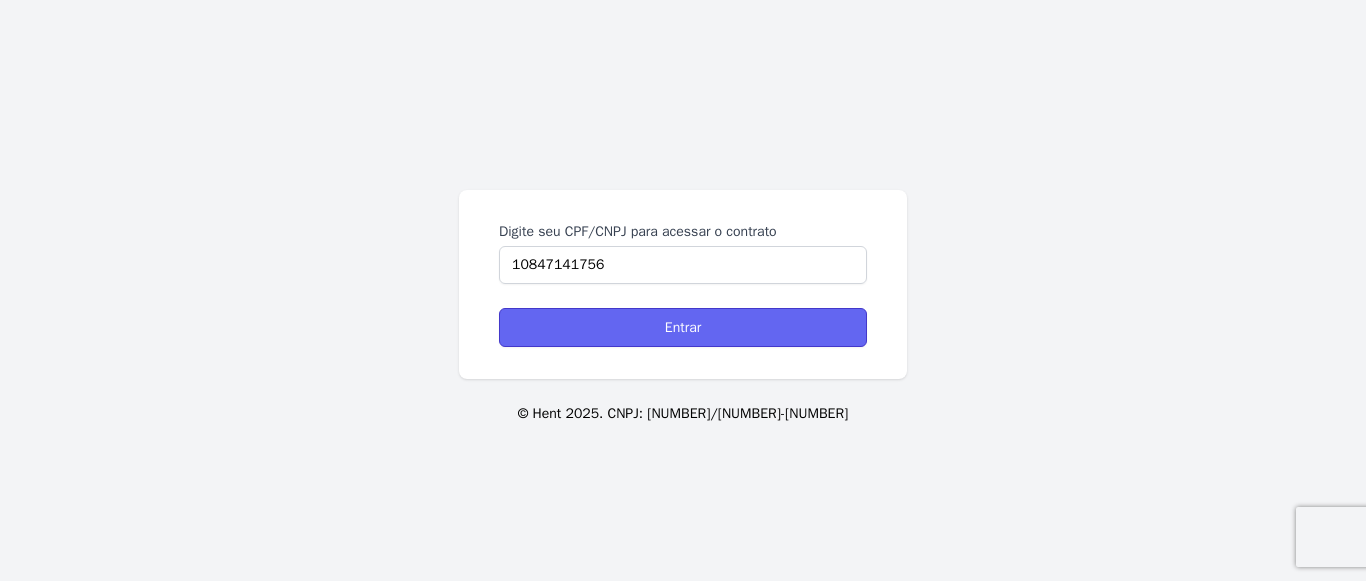 click on "Entrar" at bounding box center (683, 327) 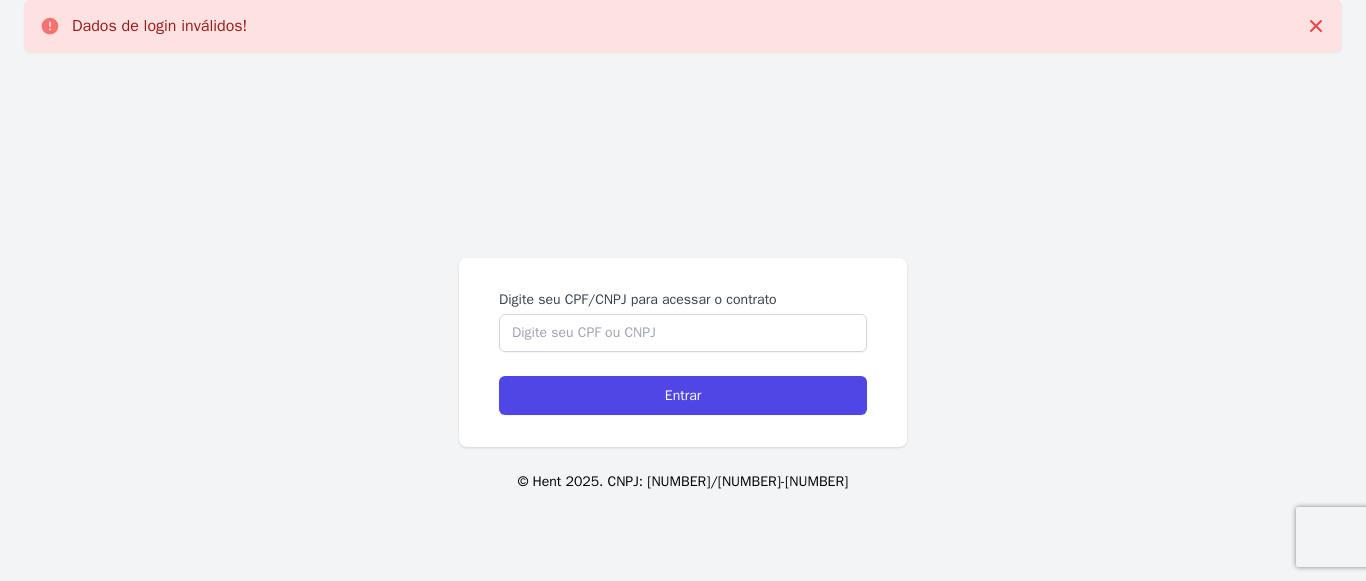 scroll, scrollTop: 0, scrollLeft: 0, axis: both 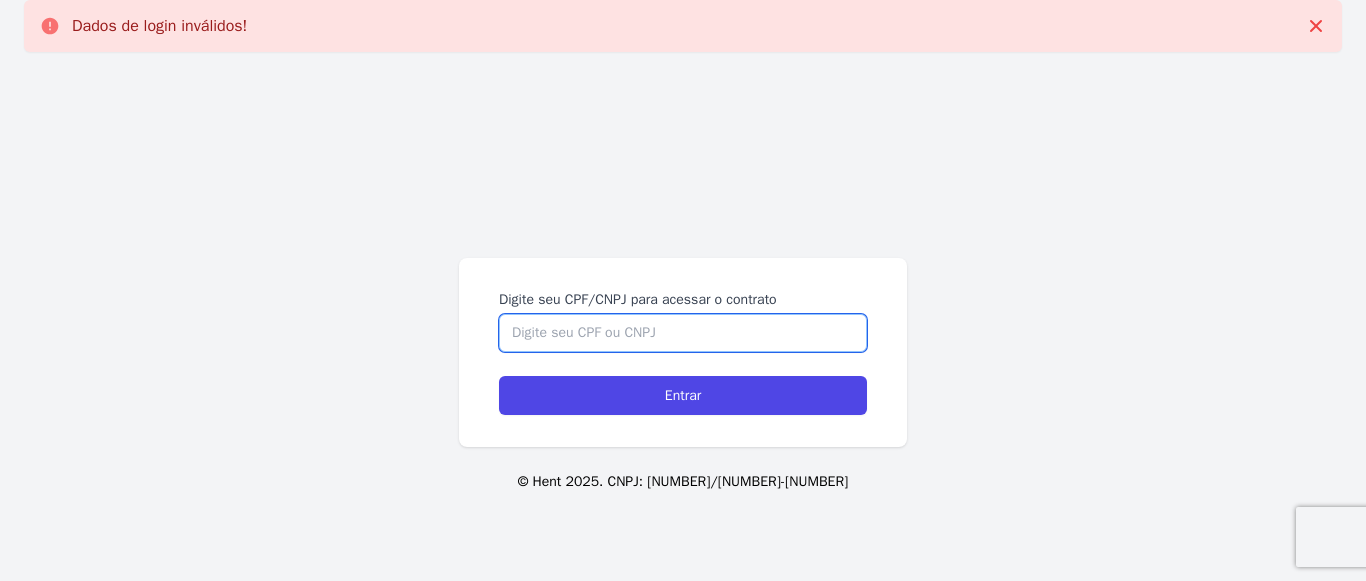 click on "Digite seu CPF/CNPJ para acessar o contrato" at bounding box center (683, 333) 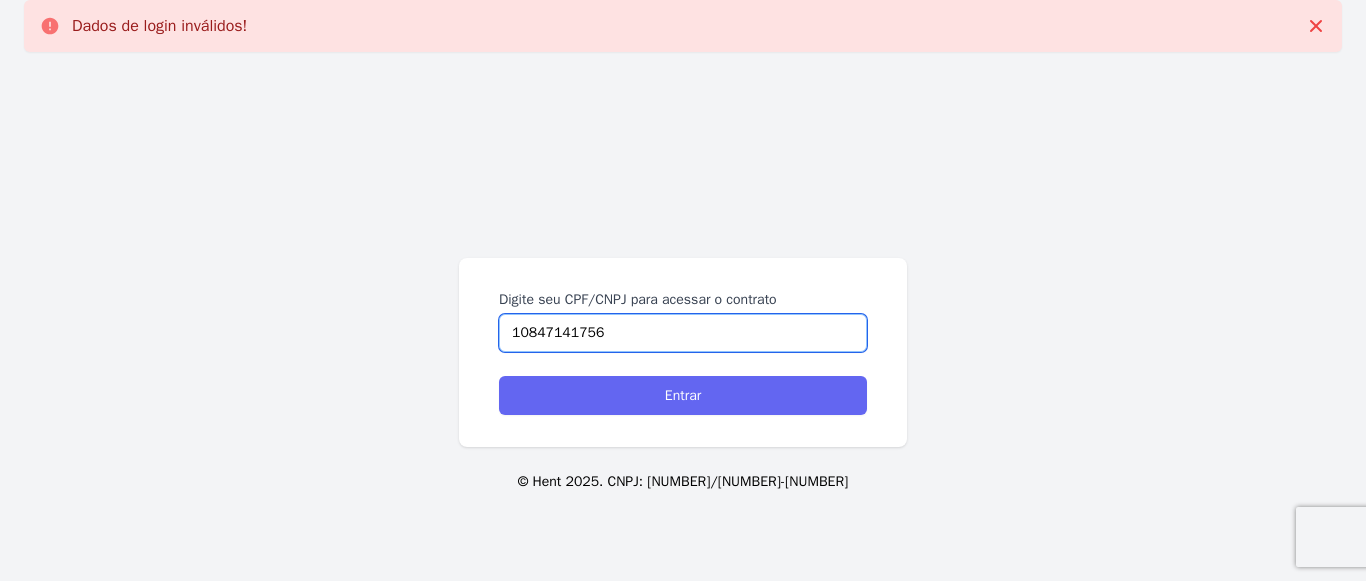 type on "10847141756" 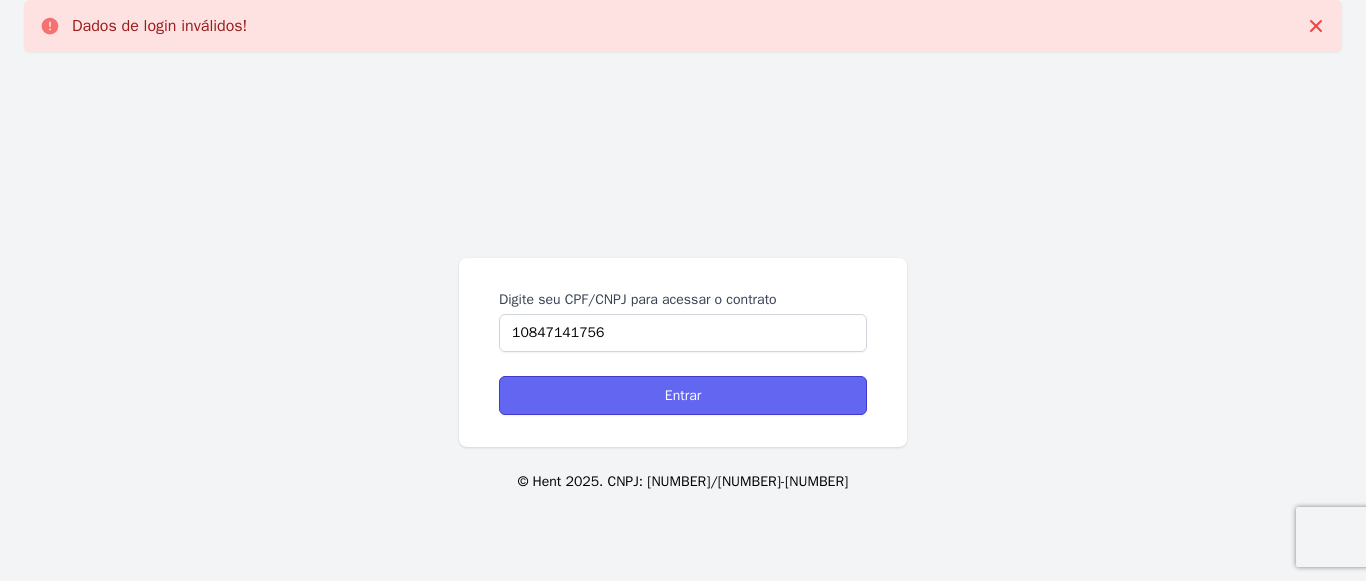 click on "Entrar" at bounding box center [683, 395] 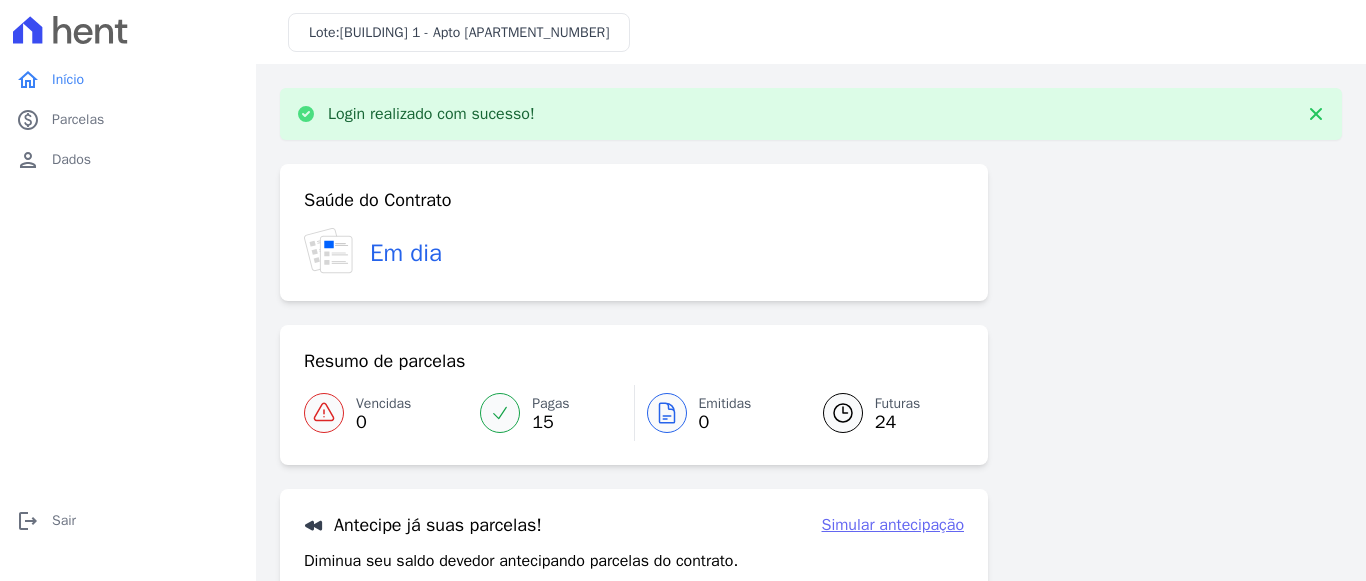 scroll, scrollTop: 0, scrollLeft: 0, axis: both 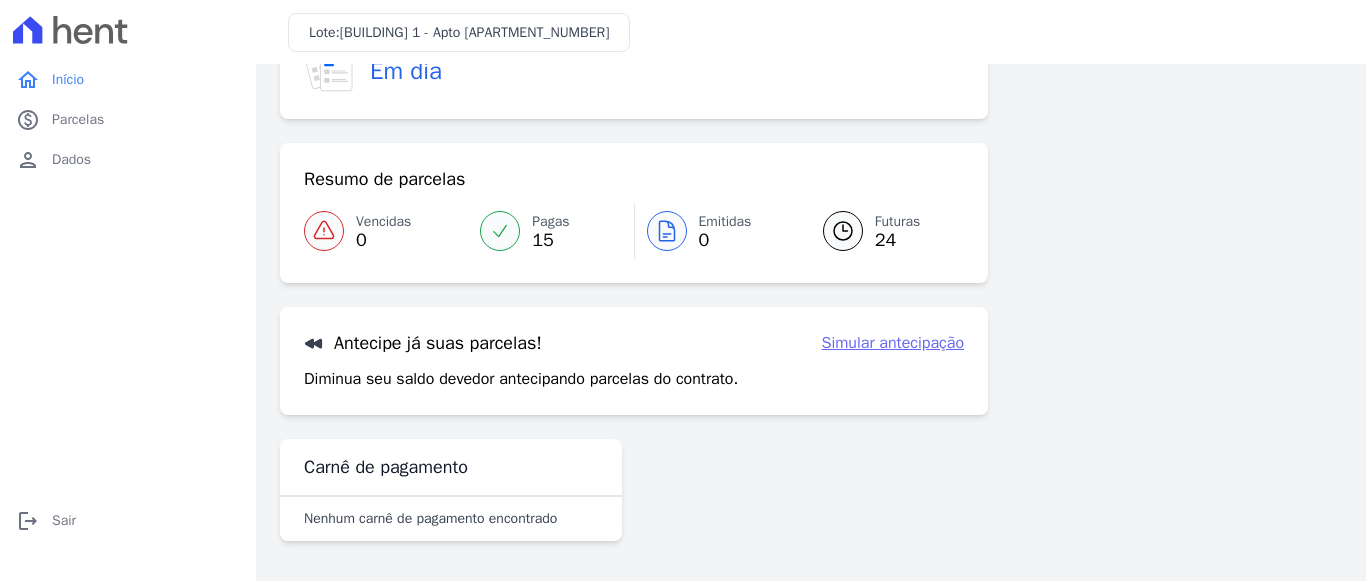 click on "Simular antecipação" at bounding box center [893, 343] 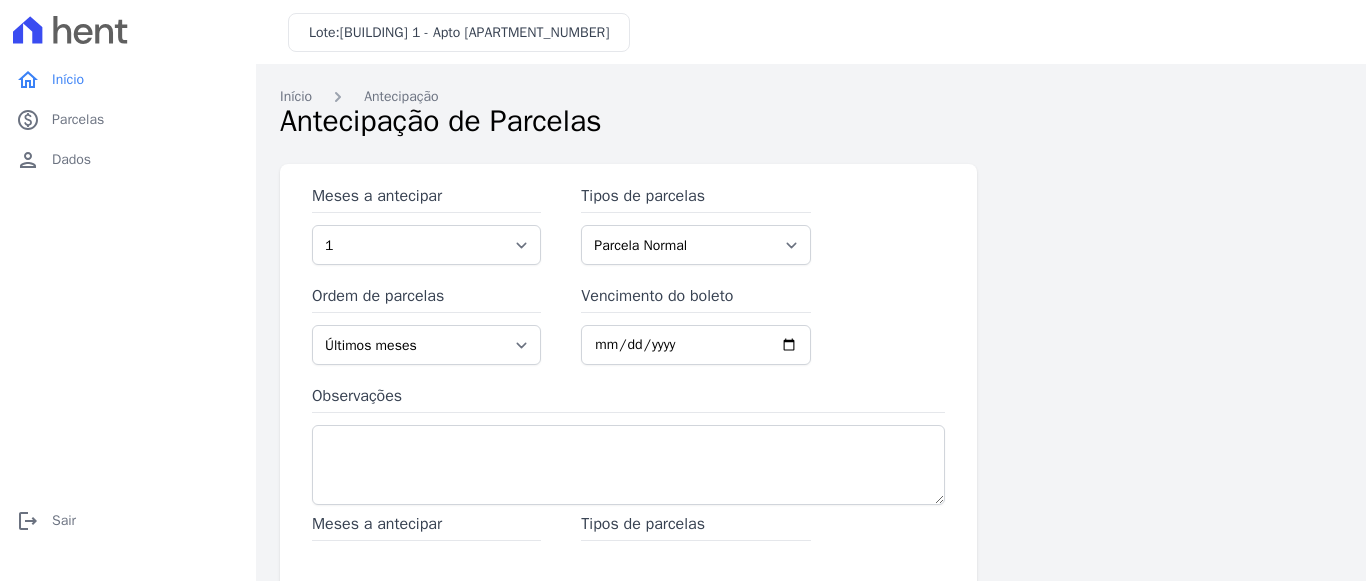 scroll, scrollTop: 0, scrollLeft: 0, axis: both 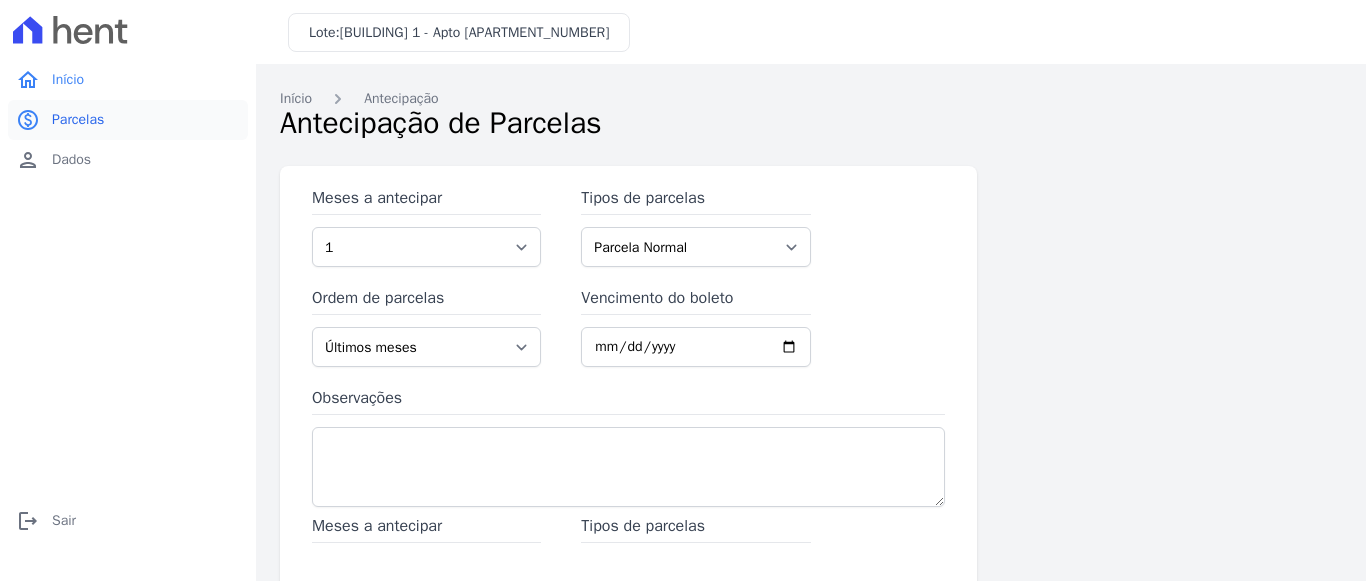 click on "Parcelas" at bounding box center (78, 120) 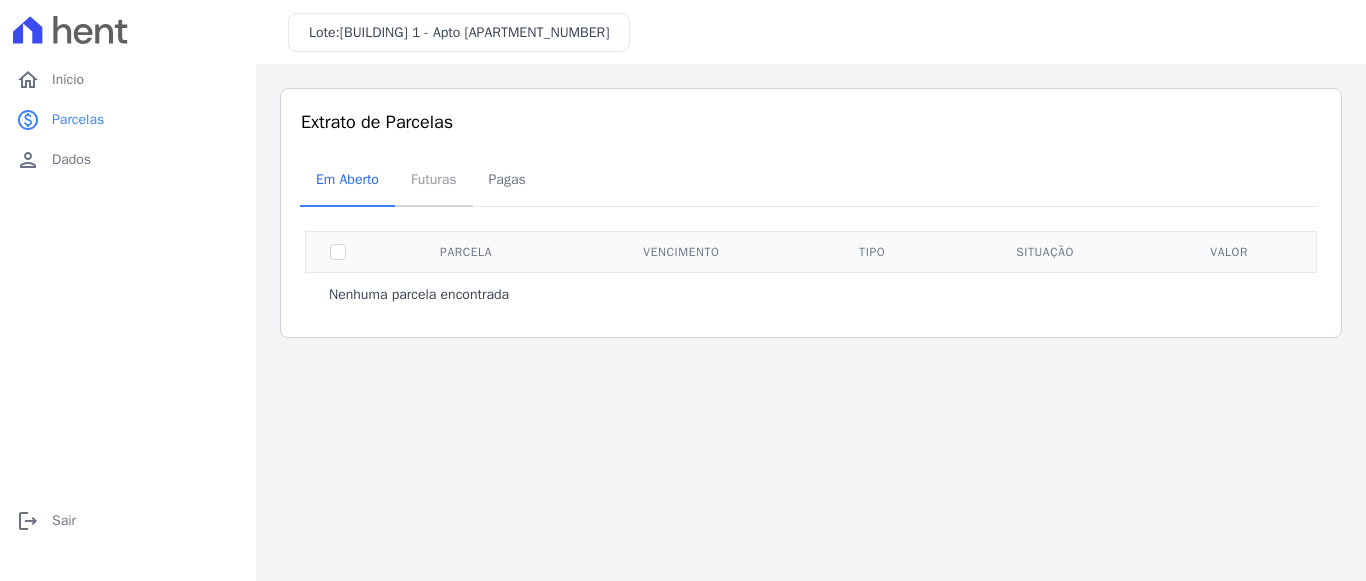 click on "Futuras" at bounding box center [434, 179] 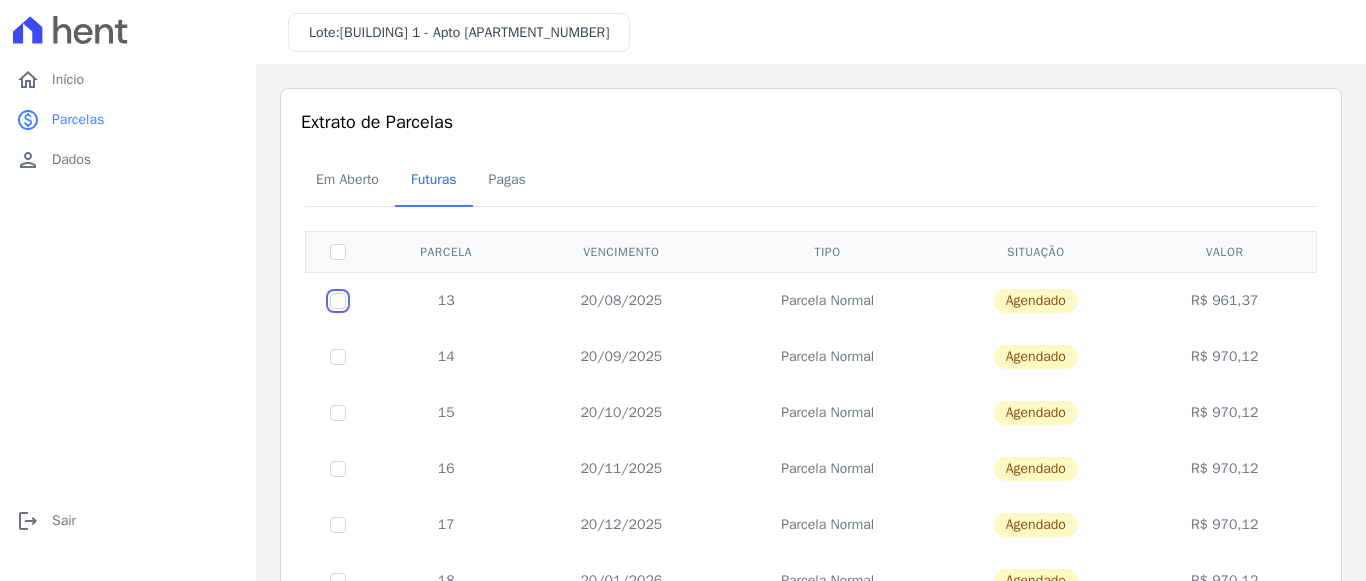 click at bounding box center (338, 301) 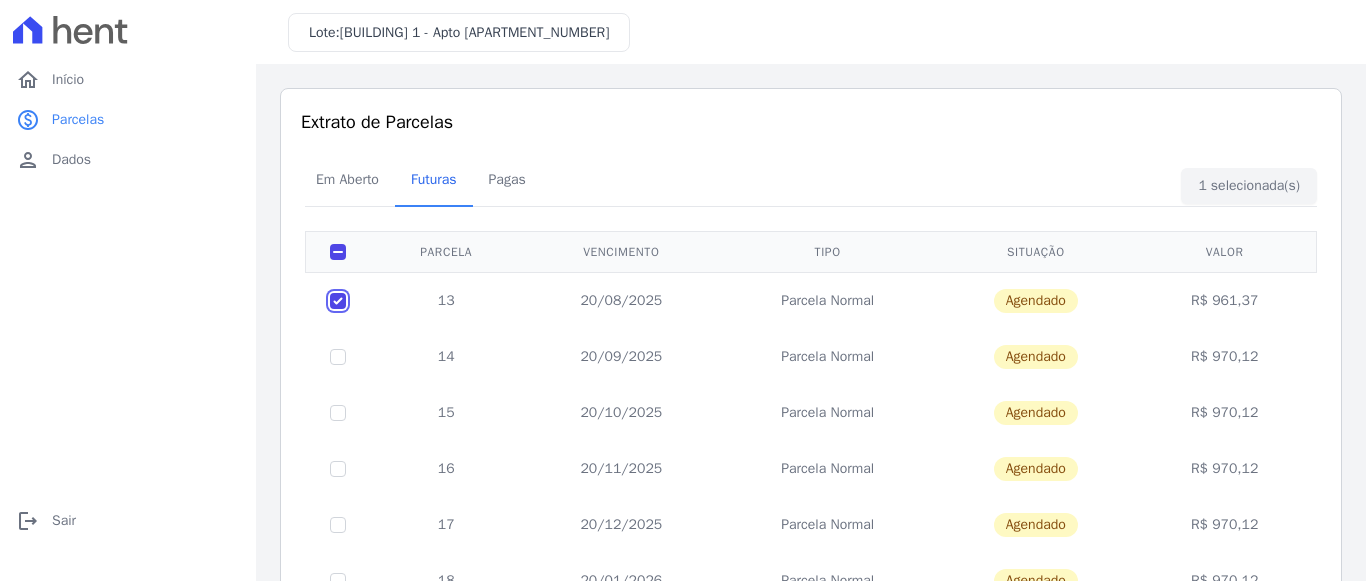 checkbox on "true" 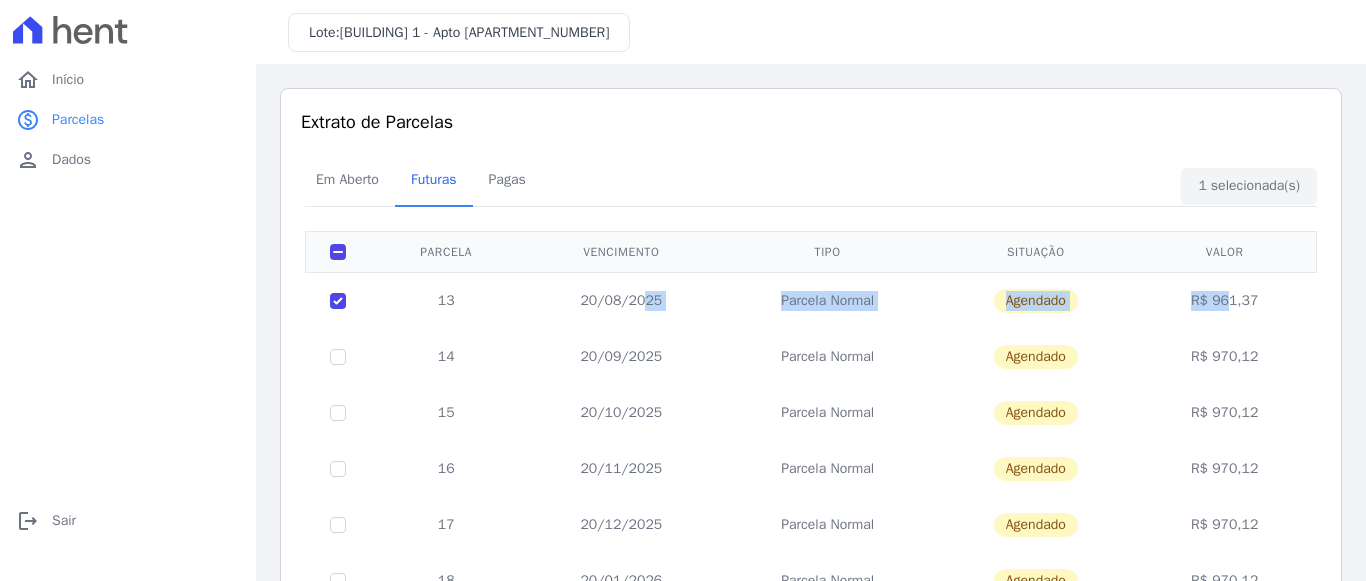 drag, startPoint x: 604, startPoint y: 297, endPoint x: 1197, endPoint y: 298, distance: 593.00085 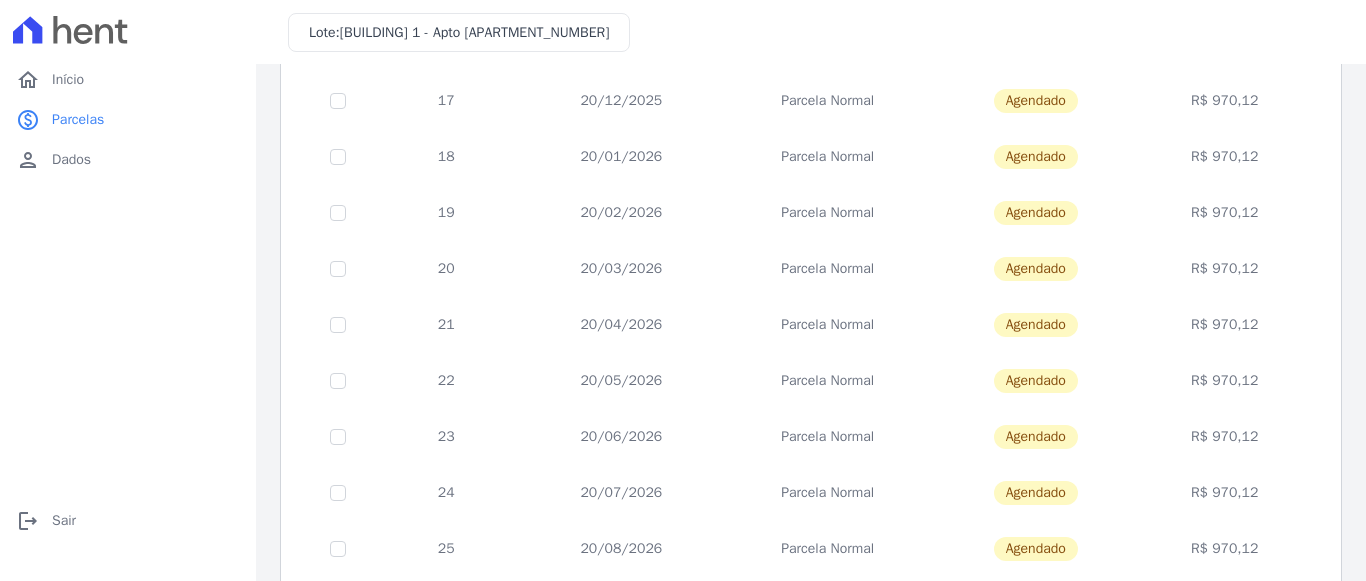 scroll, scrollTop: 0, scrollLeft: 0, axis: both 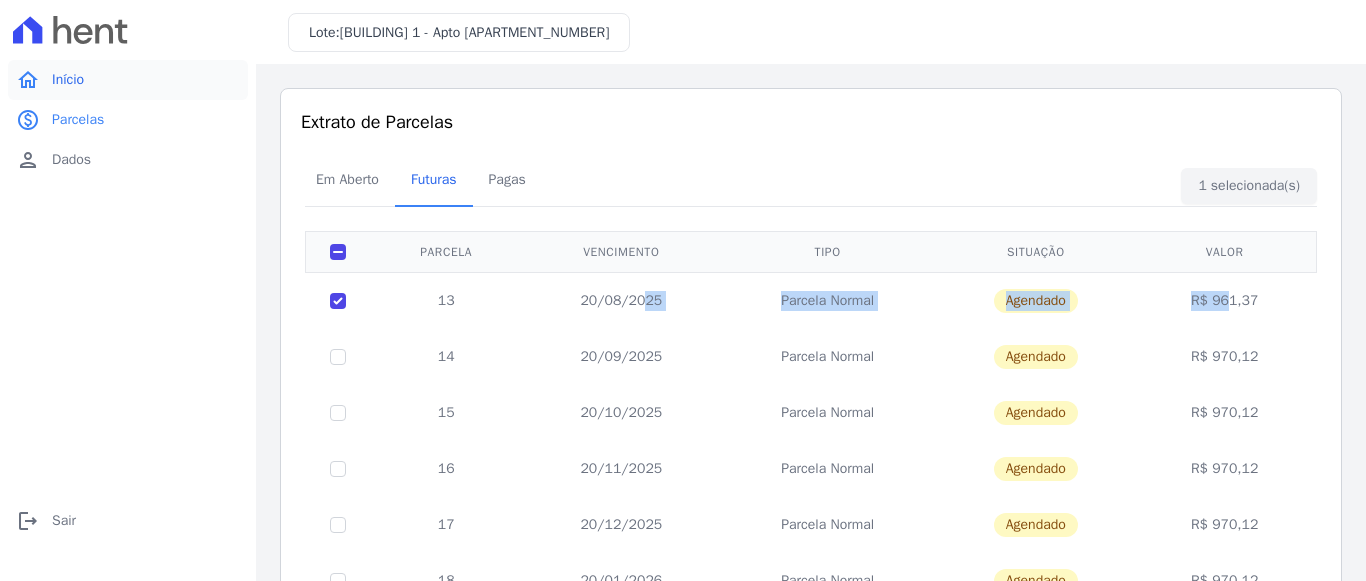 click on "Início" at bounding box center [68, 80] 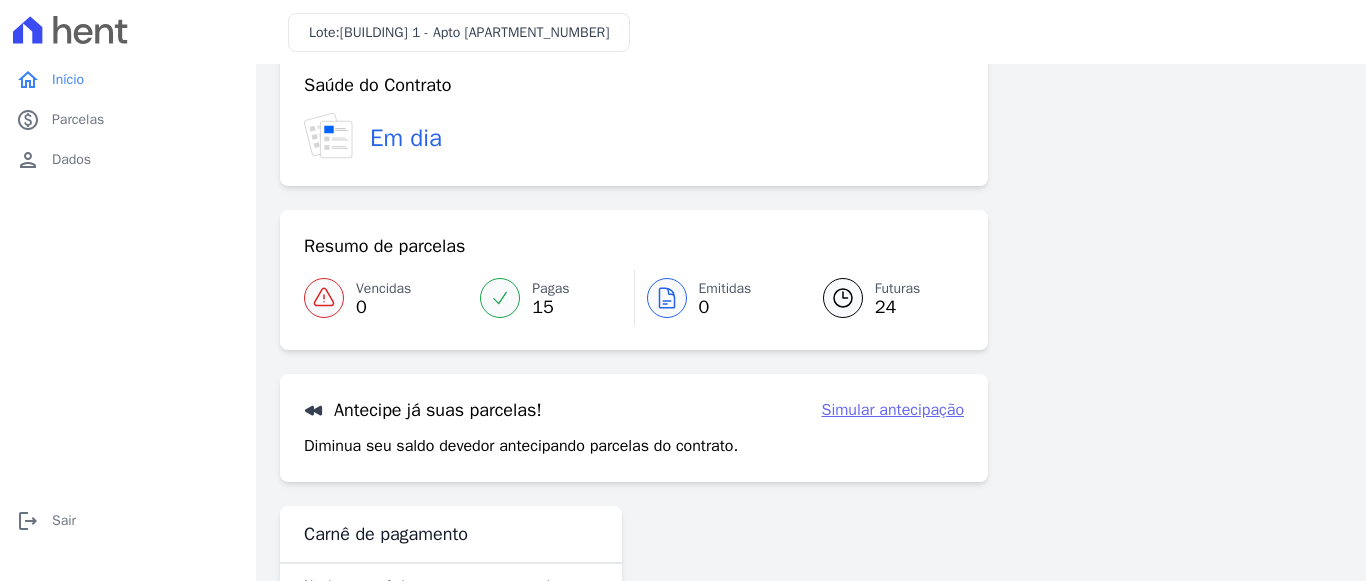 scroll, scrollTop: 0, scrollLeft: 0, axis: both 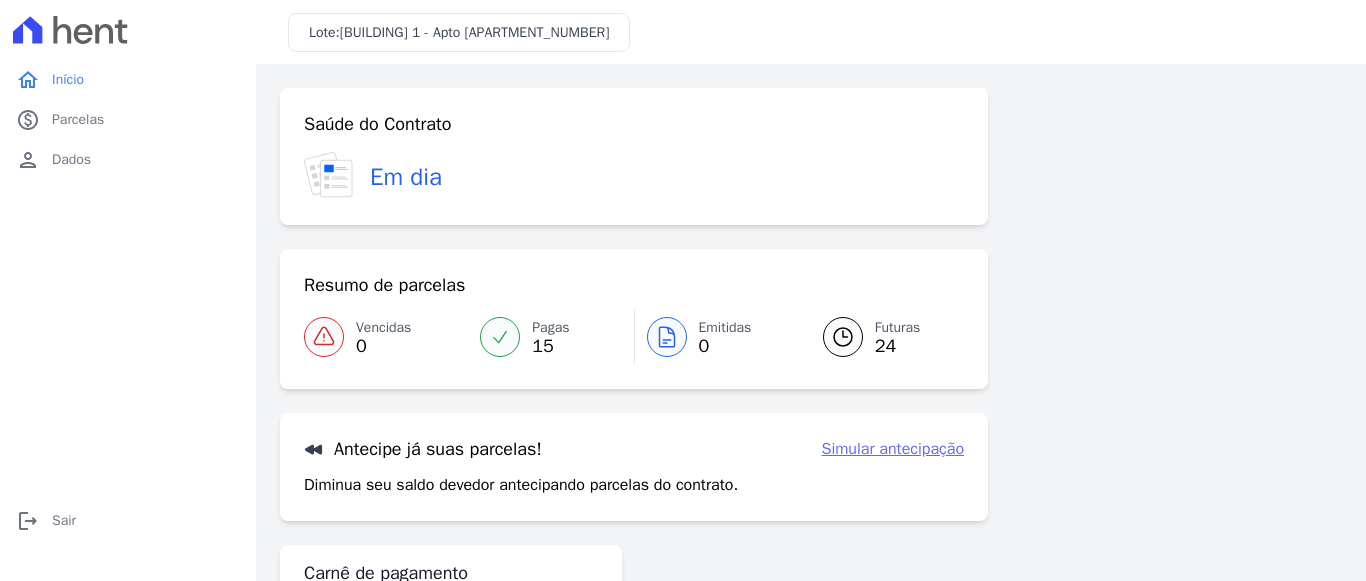 click 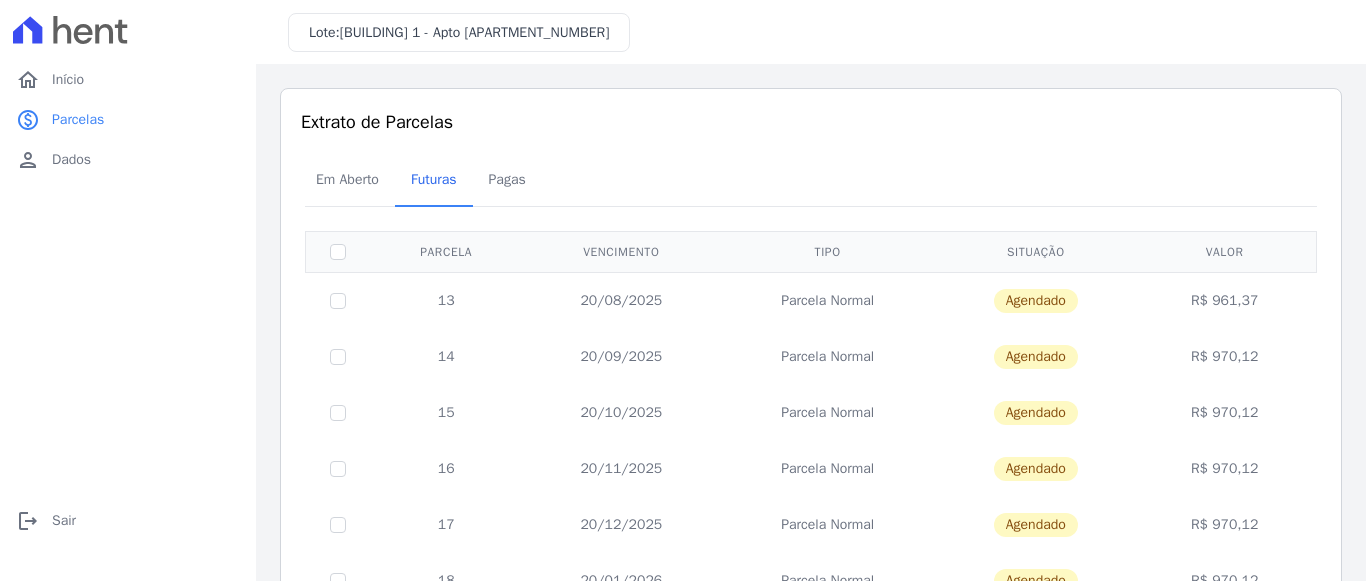 click at bounding box center [338, 300] 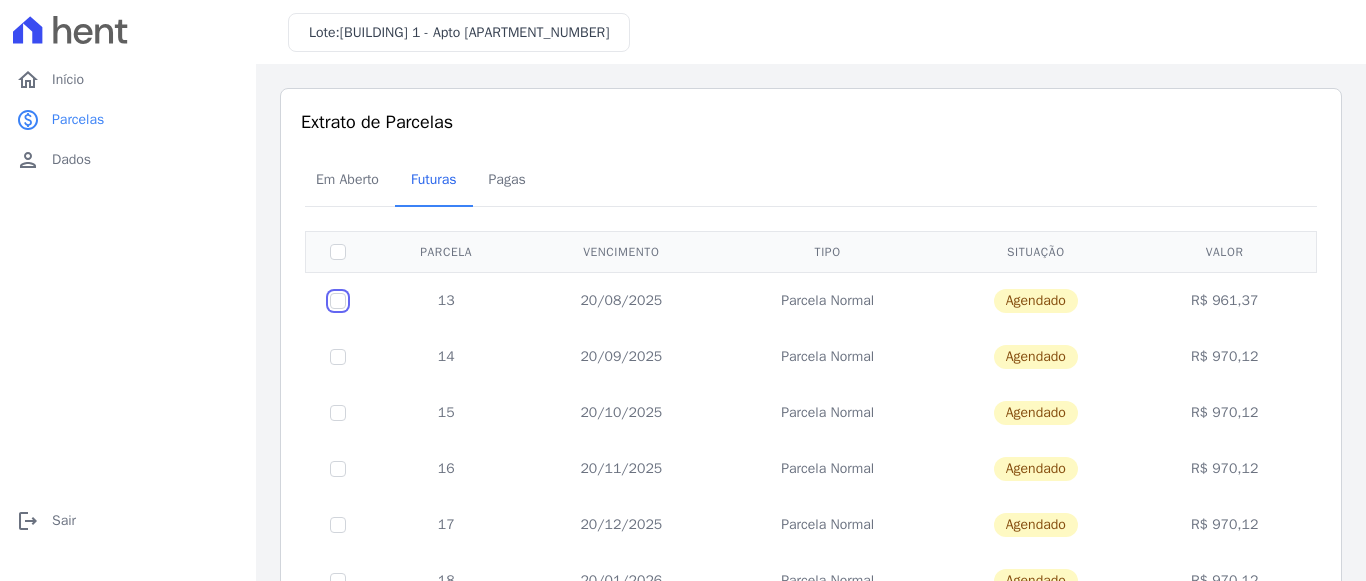 click at bounding box center [338, 301] 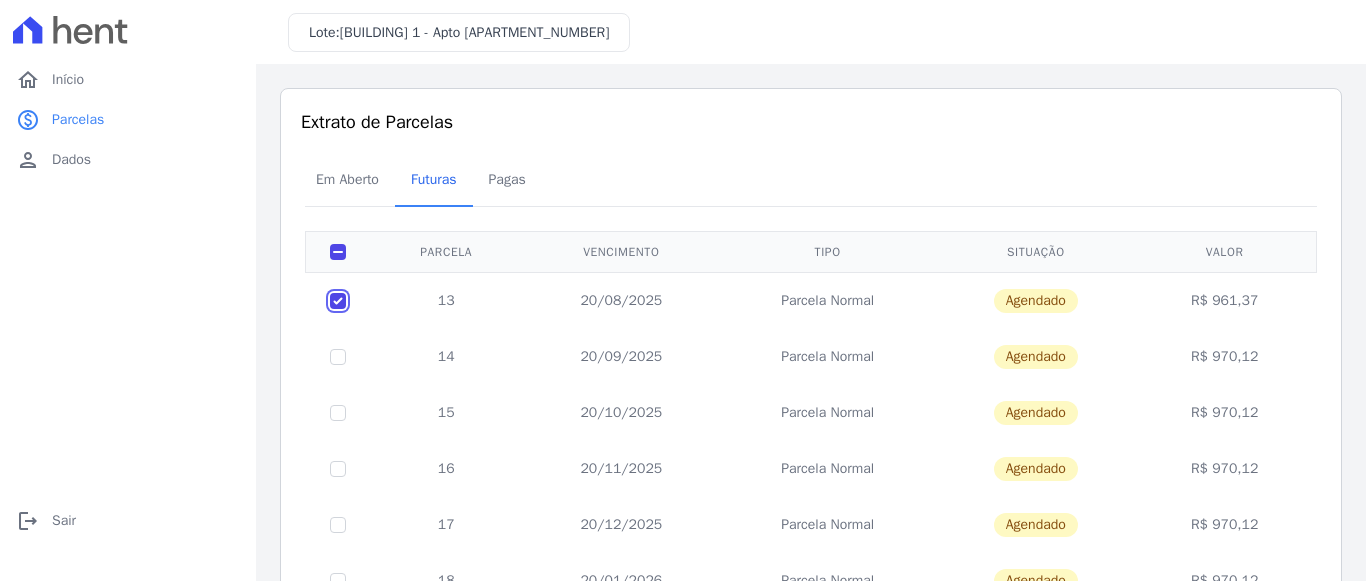 checkbox on "true" 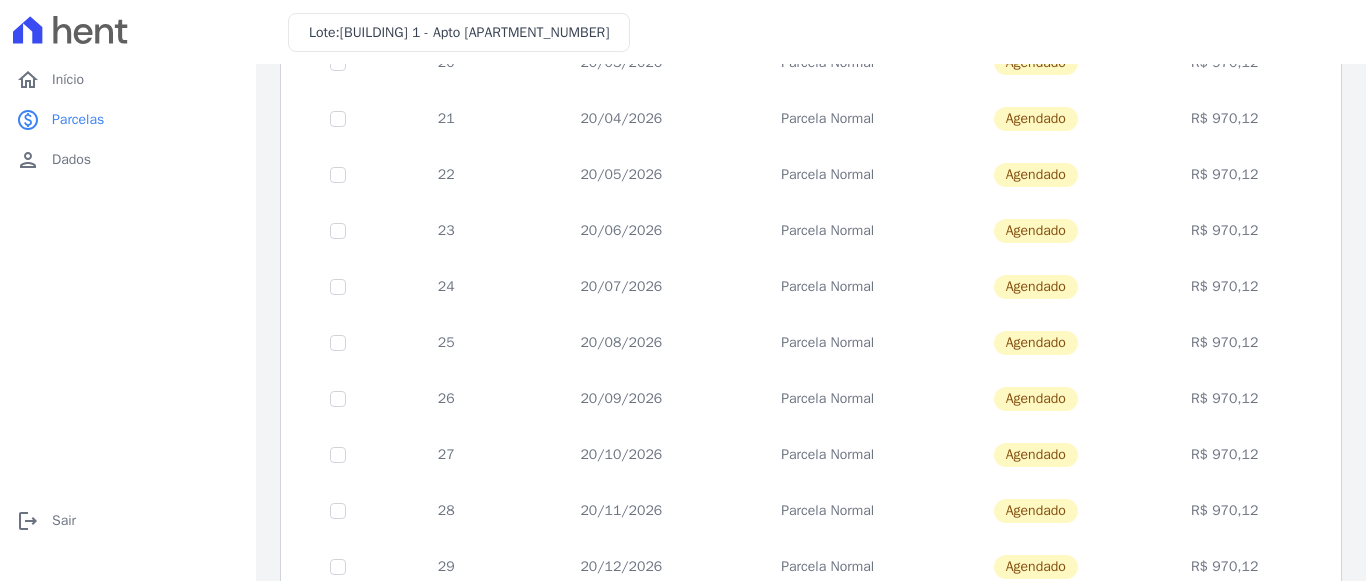 scroll, scrollTop: 928, scrollLeft: 0, axis: vertical 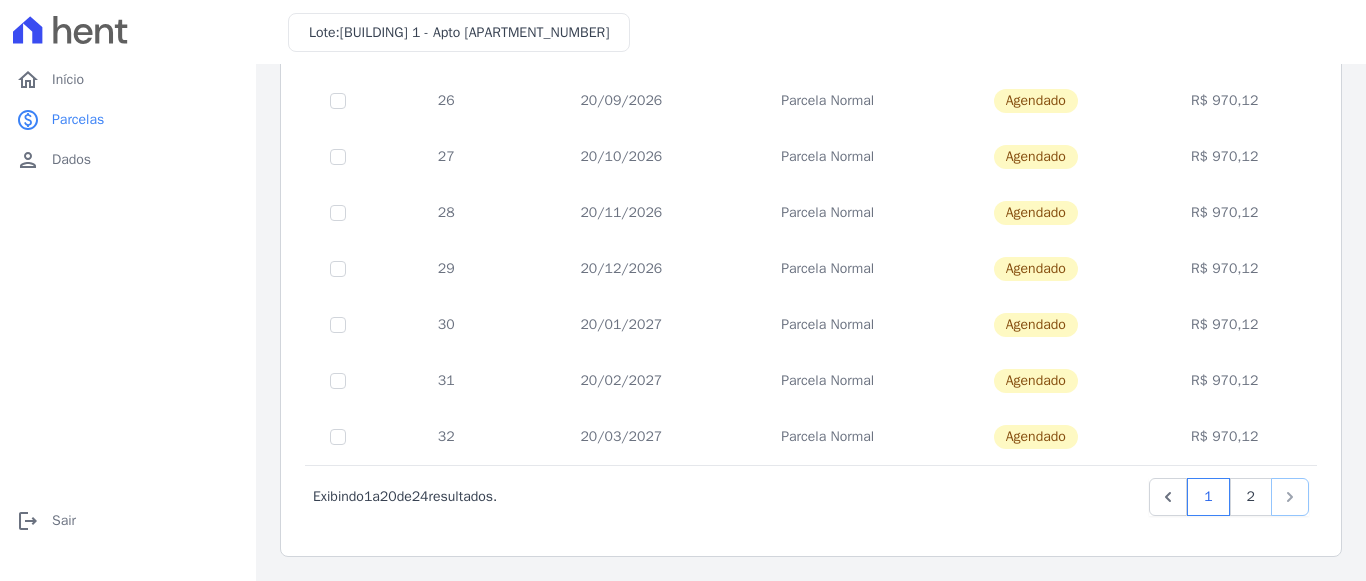 click at bounding box center [1290, 497] 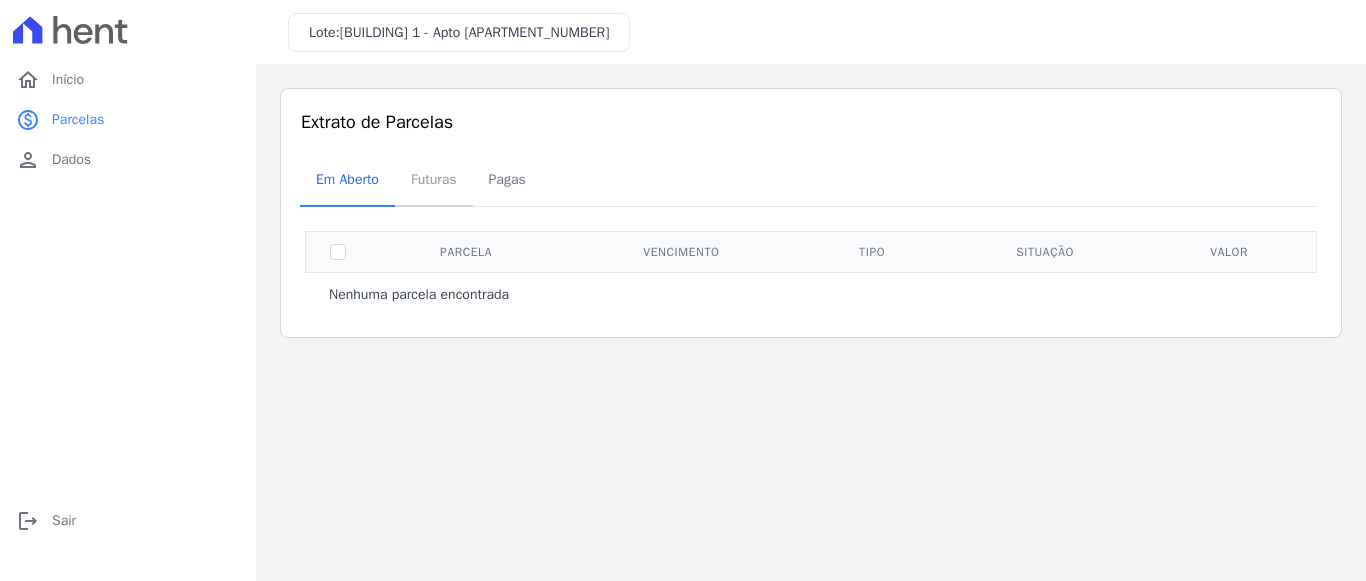 click on "Futuras" at bounding box center [434, 179] 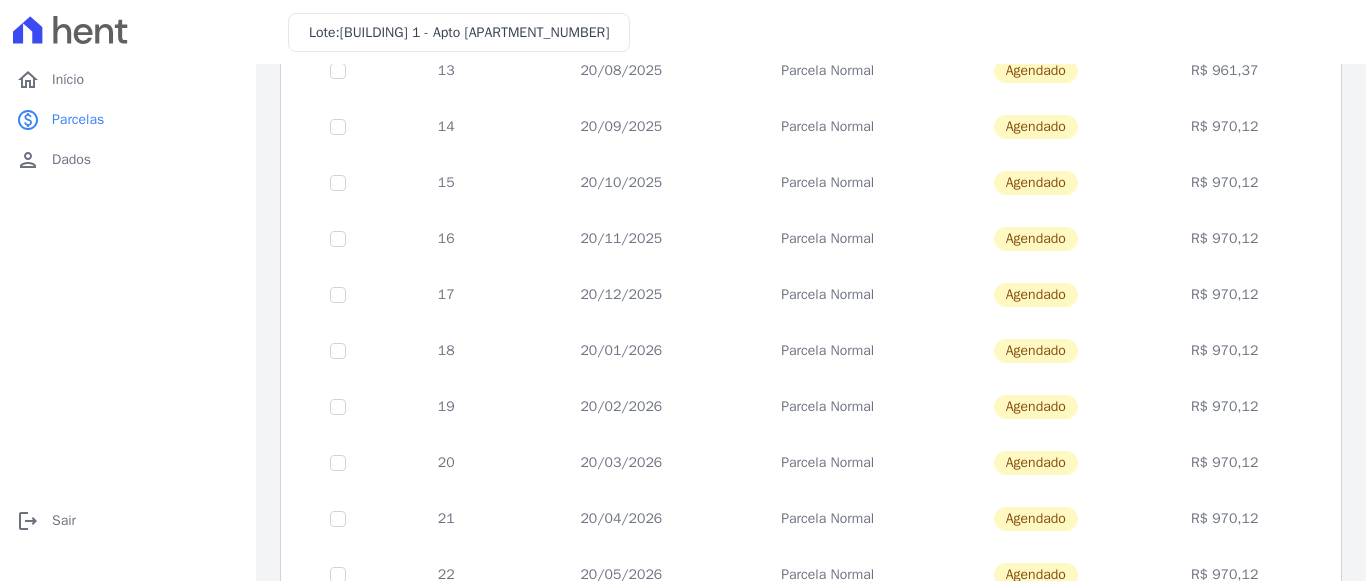 scroll, scrollTop: 0, scrollLeft: 0, axis: both 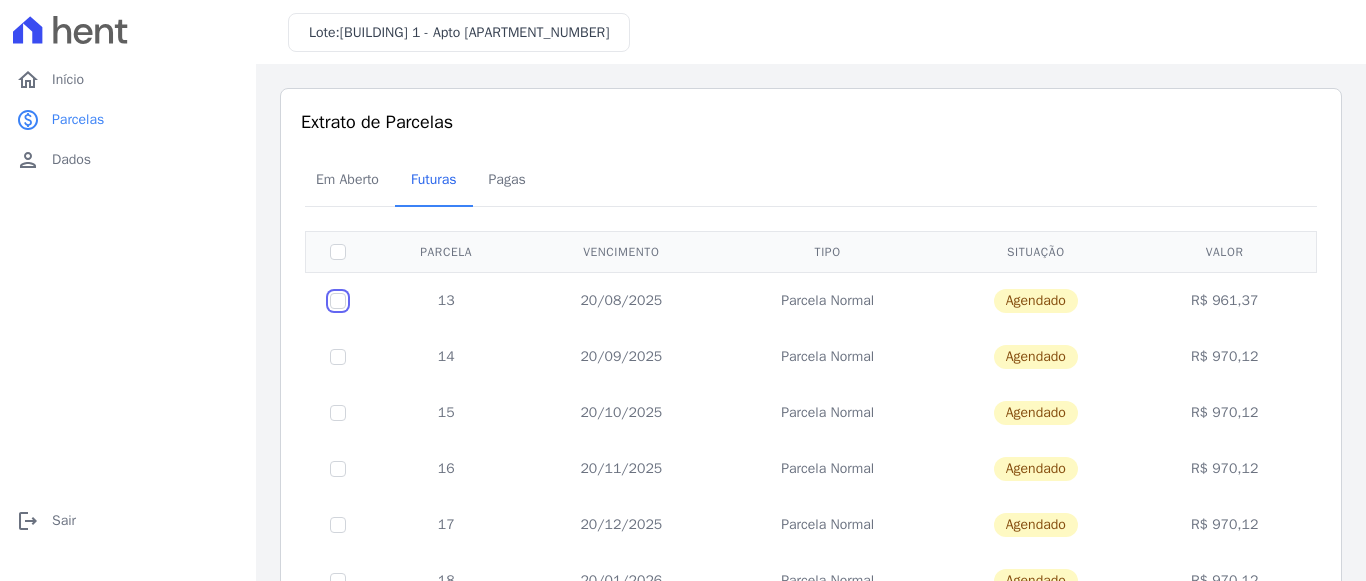 click at bounding box center (338, 301) 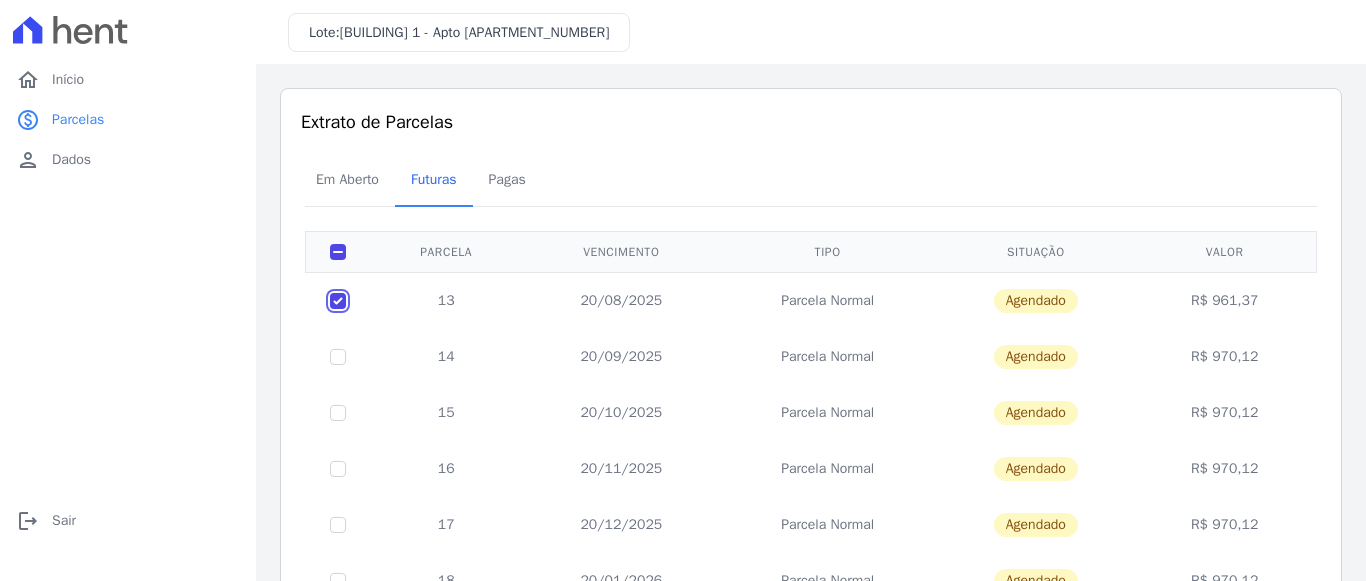 checkbox on "true" 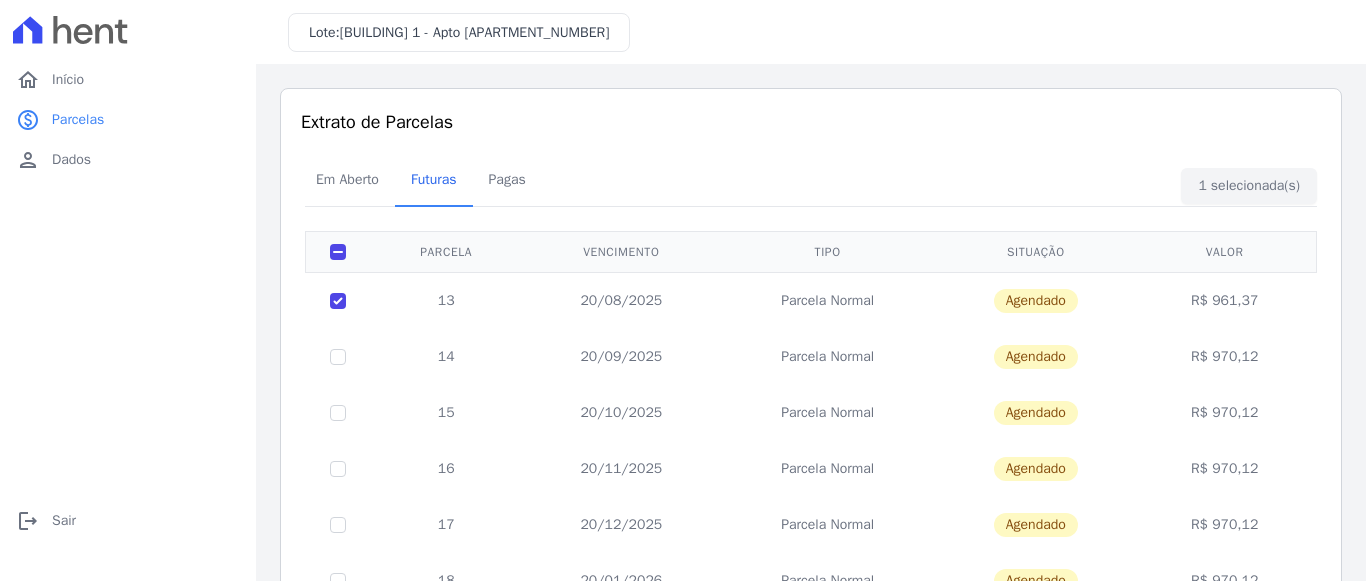 drag, startPoint x: 582, startPoint y: 301, endPoint x: 1279, endPoint y: 306, distance: 697.01794 